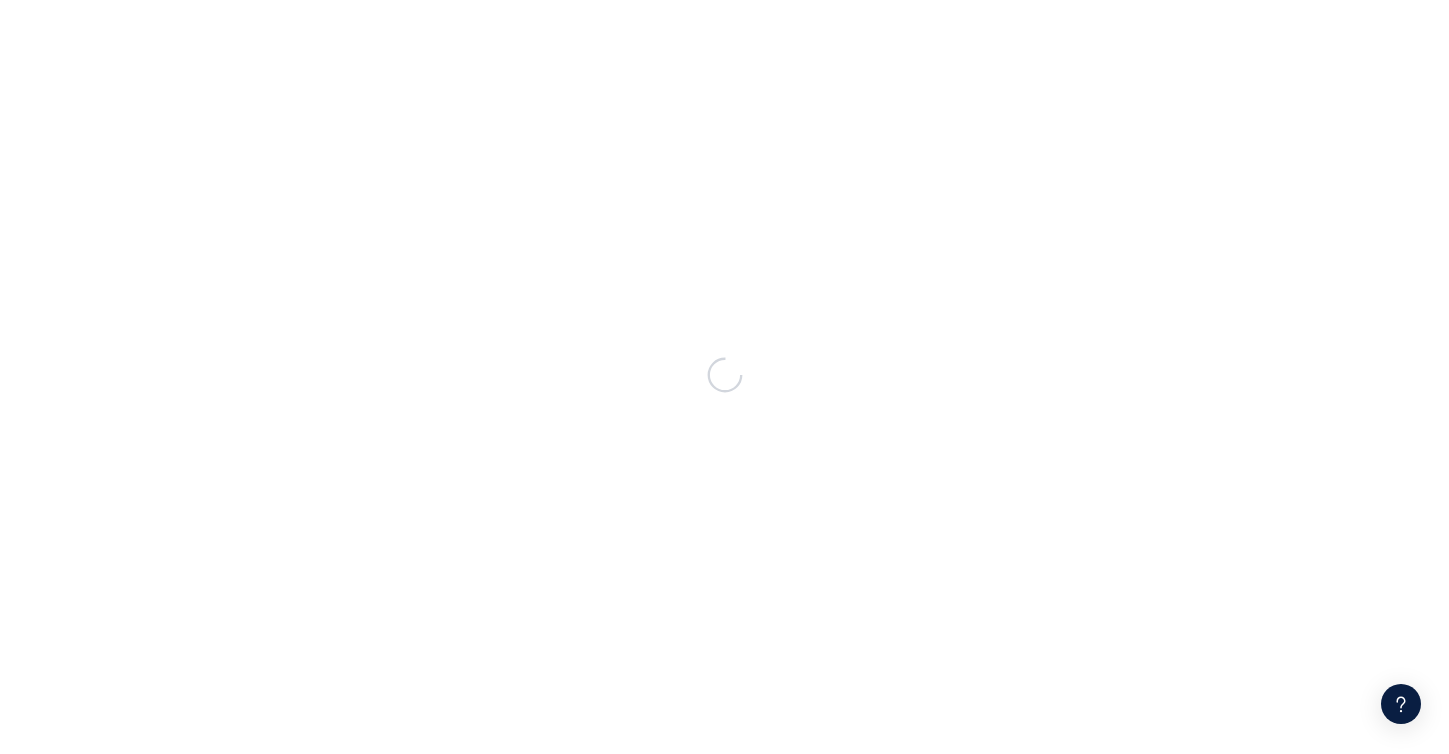 scroll, scrollTop: 0, scrollLeft: 0, axis: both 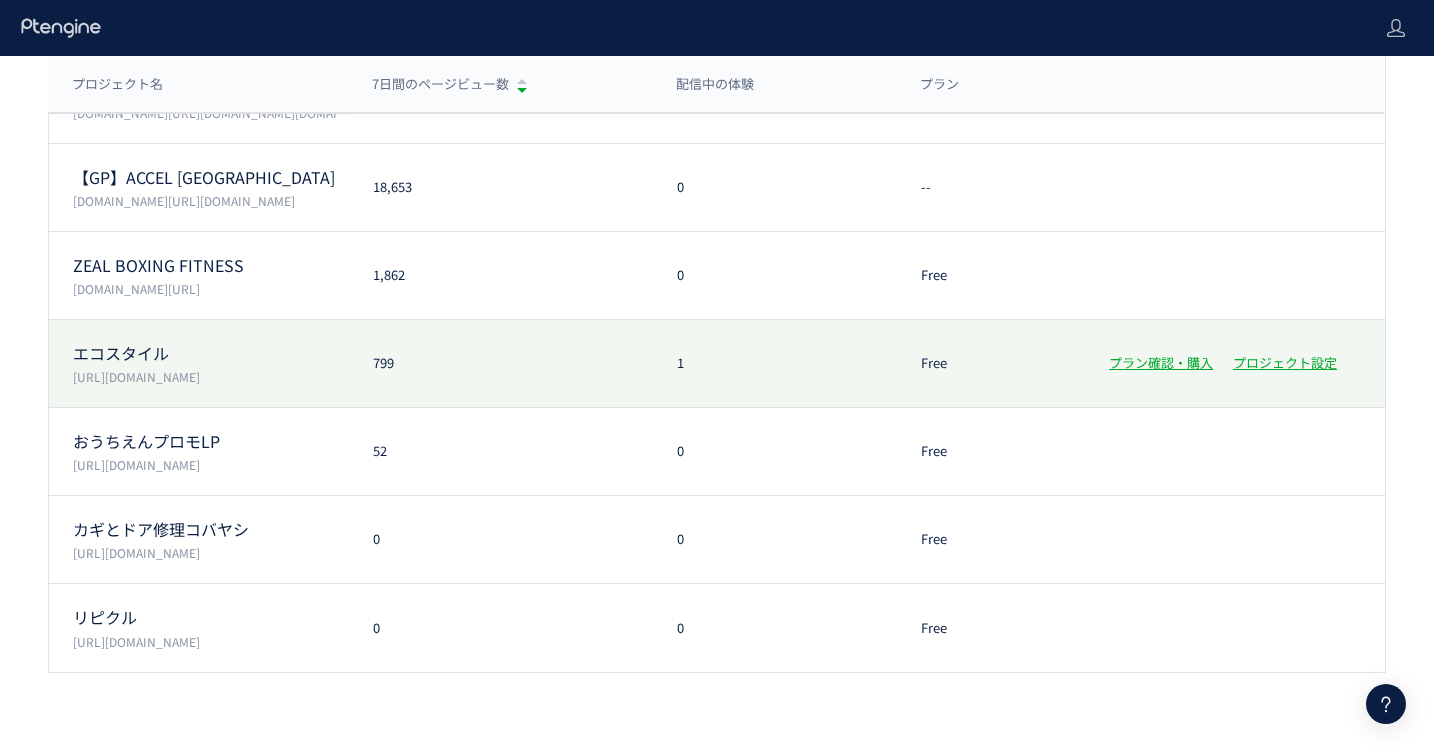 click on "エコスタイル  [URL][DOMAIN_NAME] 799 1 Free プラン確認・購入 プロジェクト設定" 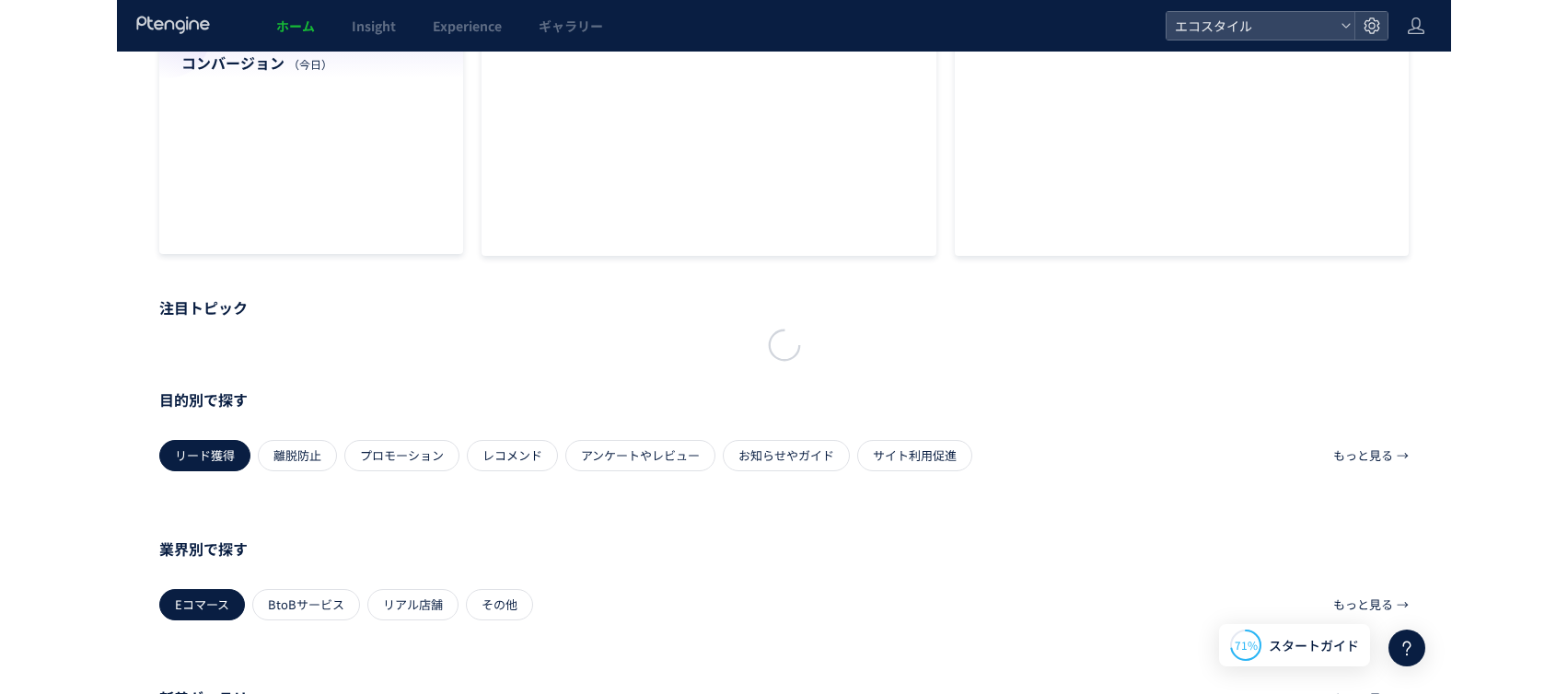 scroll, scrollTop: 0, scrollLeft: 0, axis: both 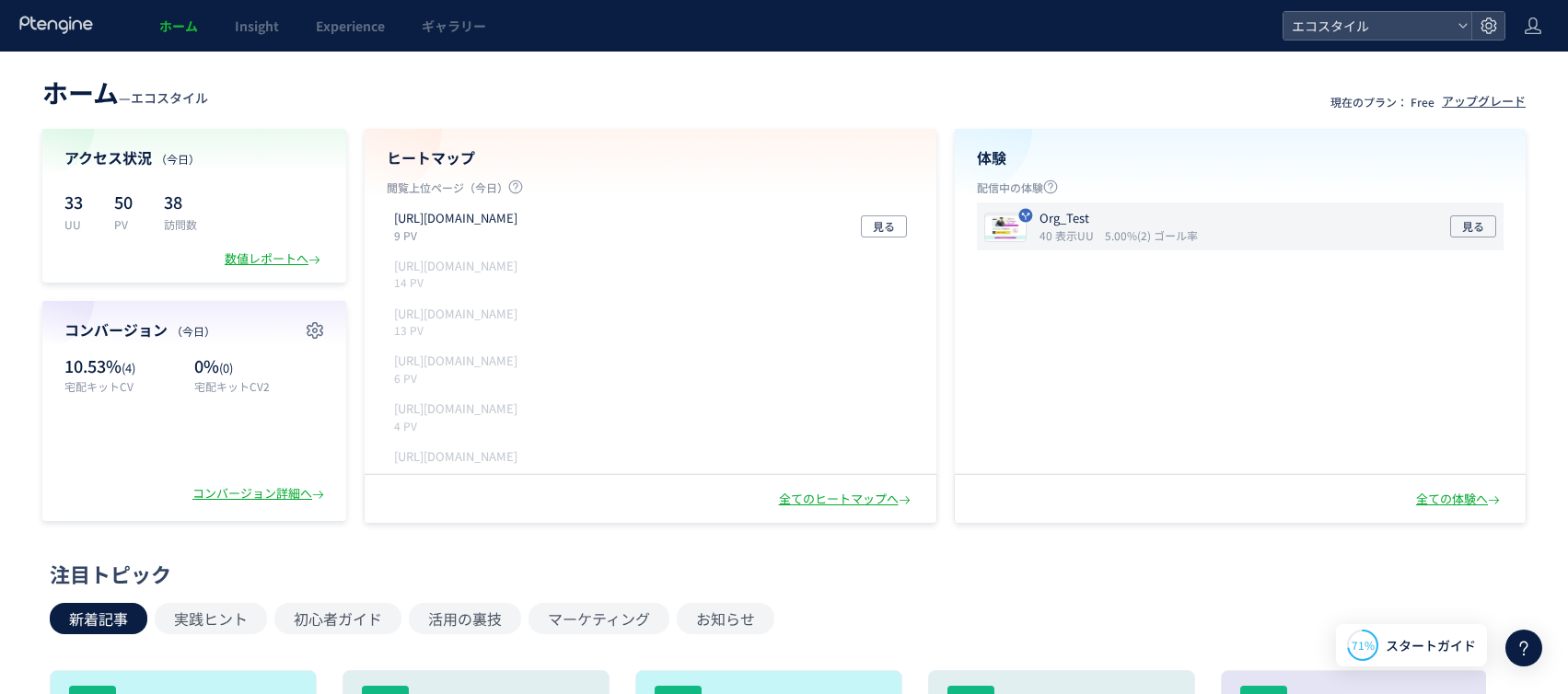 click on "5.00%(2) ゴール率" at bounding box center [1151, 235] 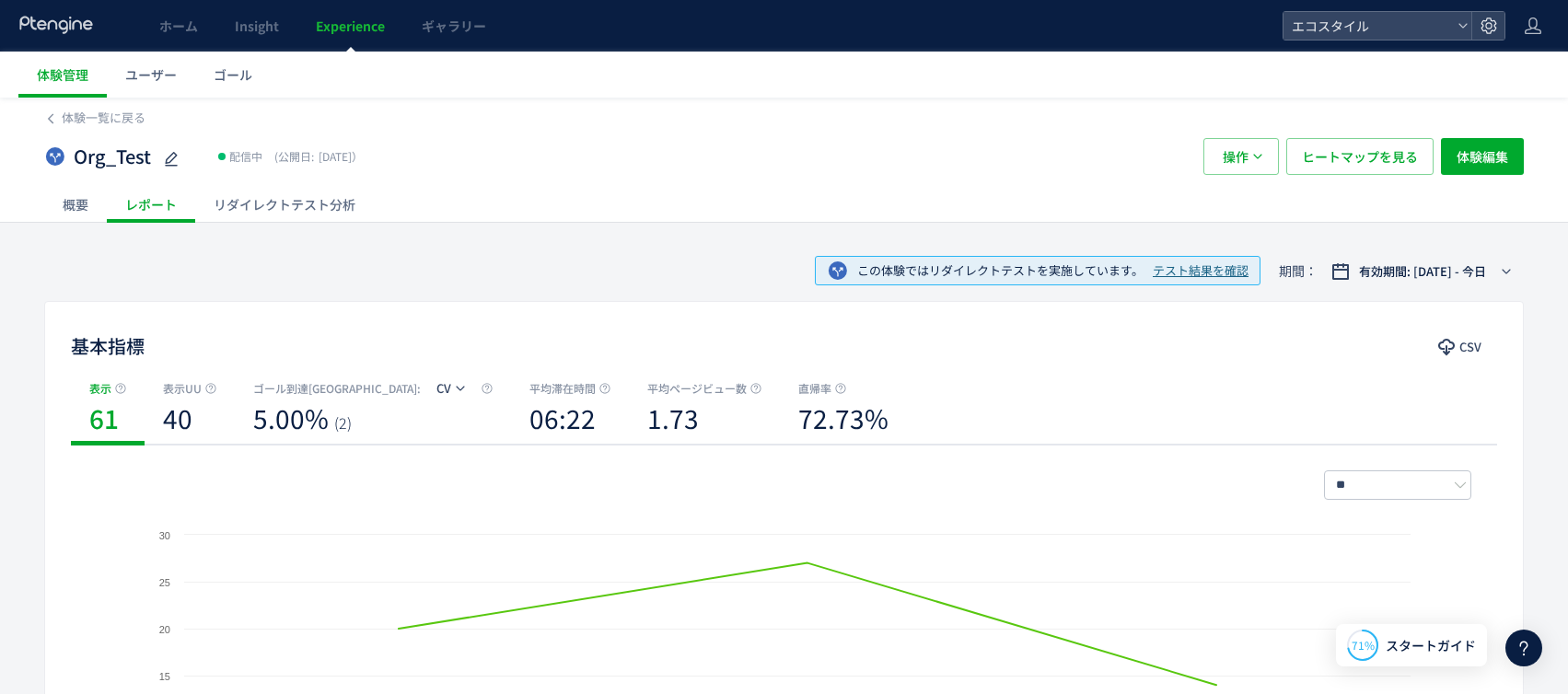 click on "リダイレクトテスト分析" 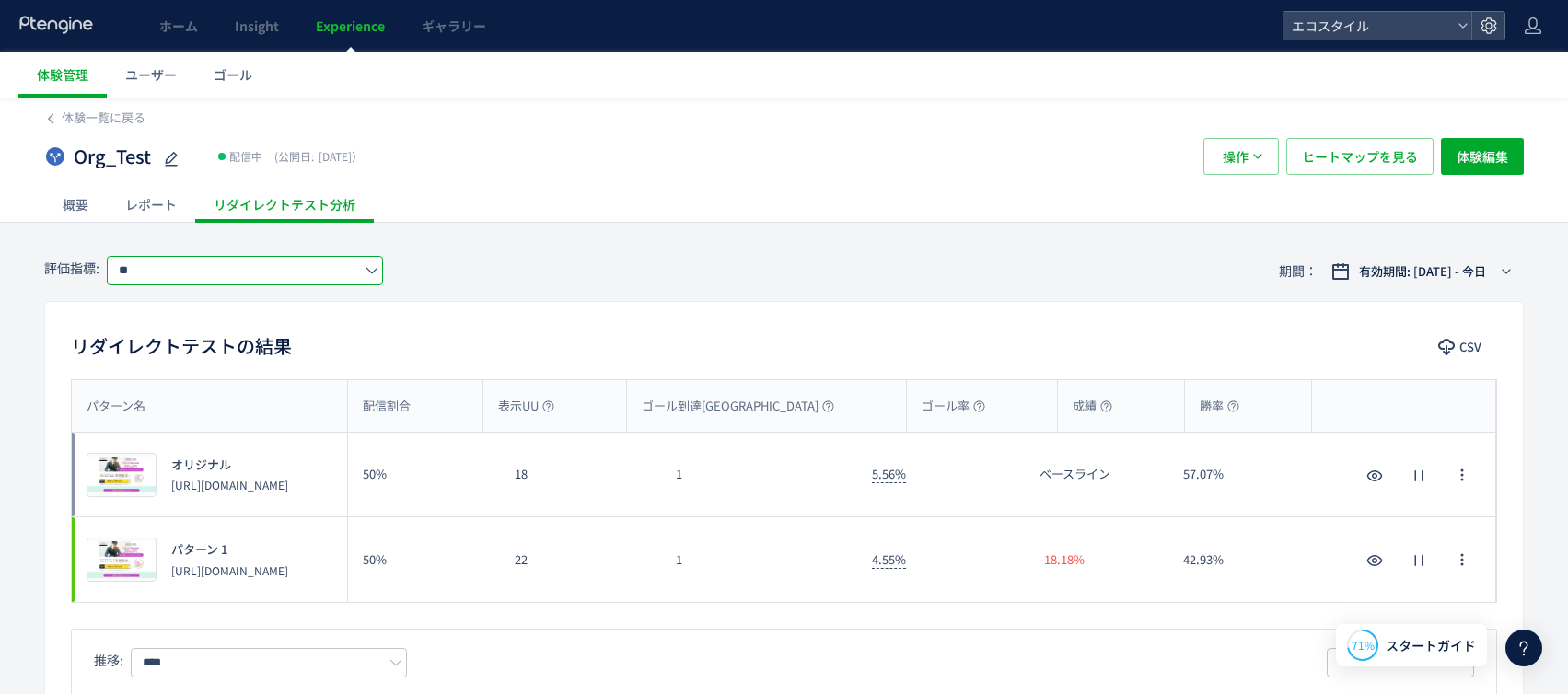 click on "**" 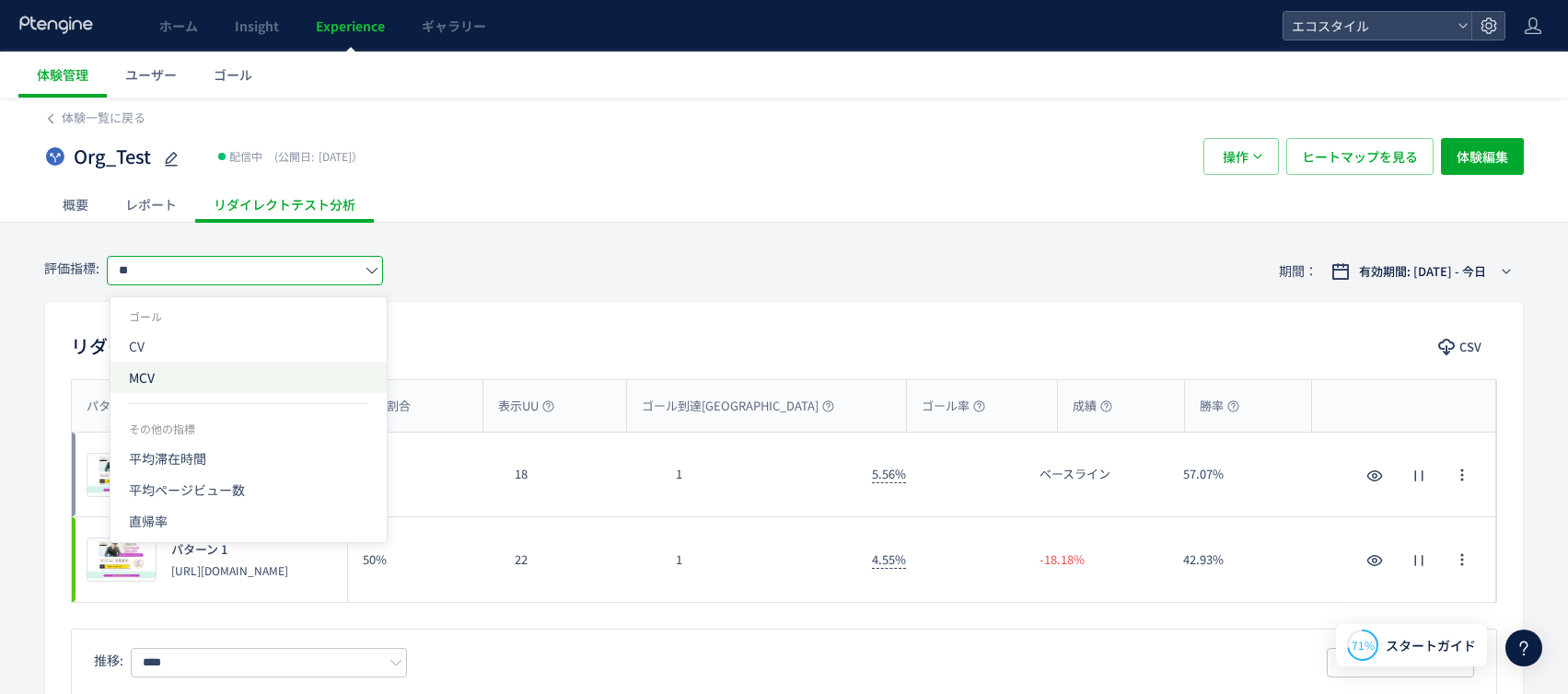 click on "MCV" 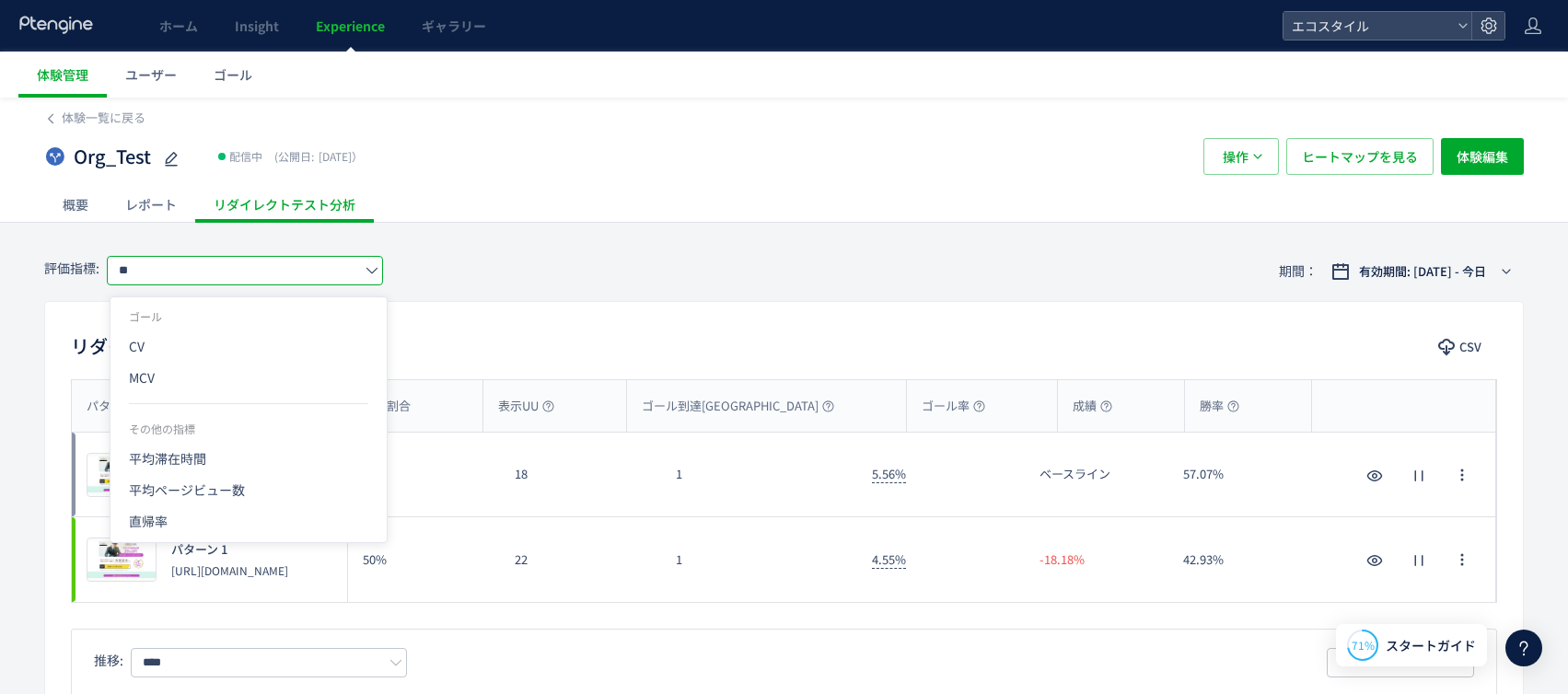 type on "***" 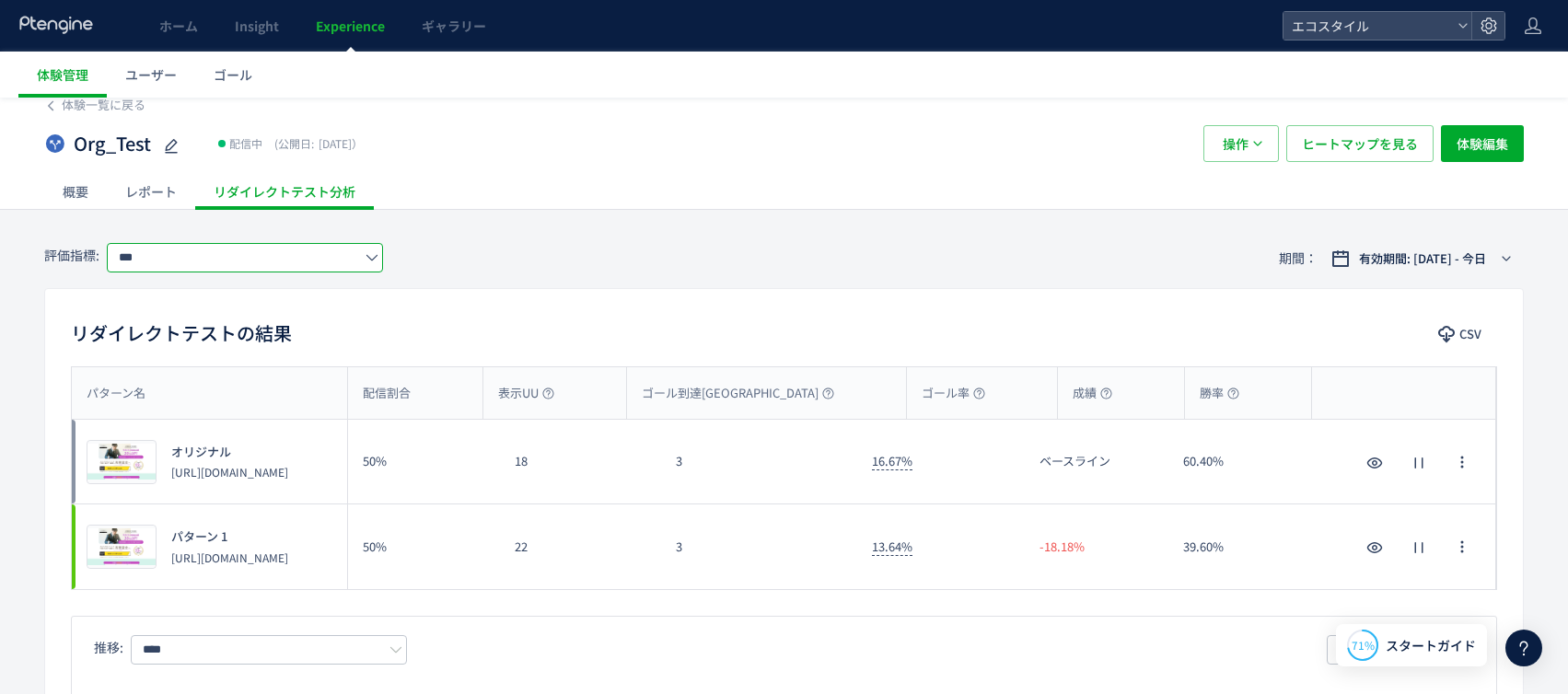 scroll, scrollTop: 0, scrollLeft: 0, axis: both 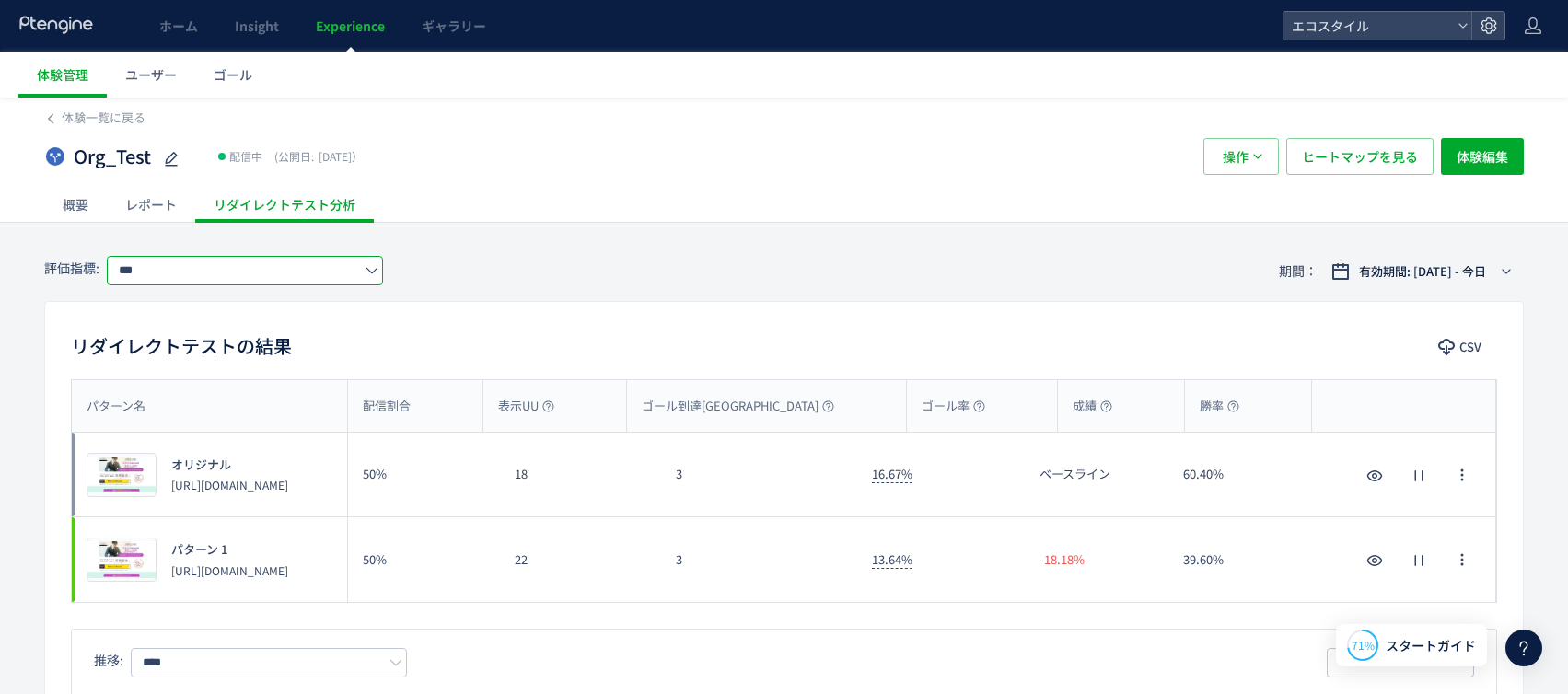 click on "レポート" 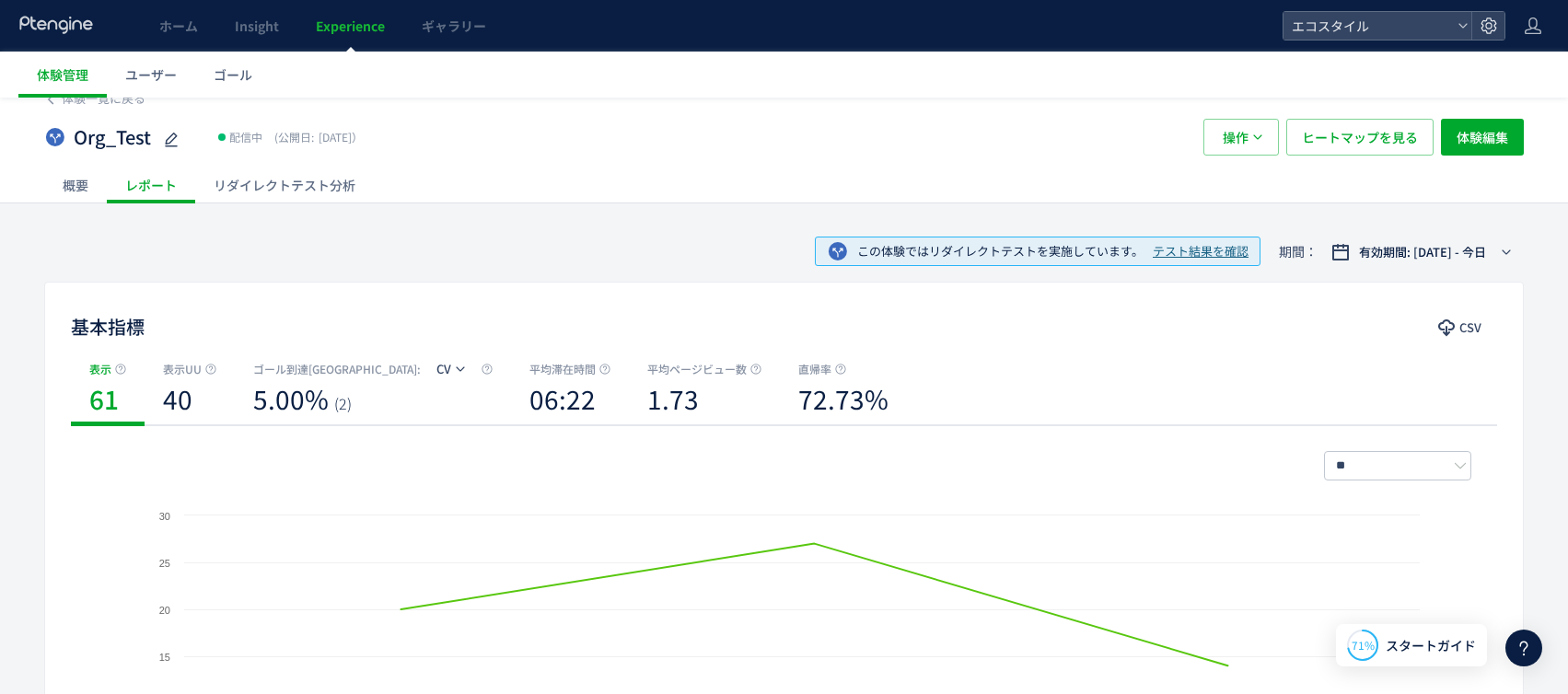 scroll, scrollTop: 47, scrollLeft: 0, axis: vertical 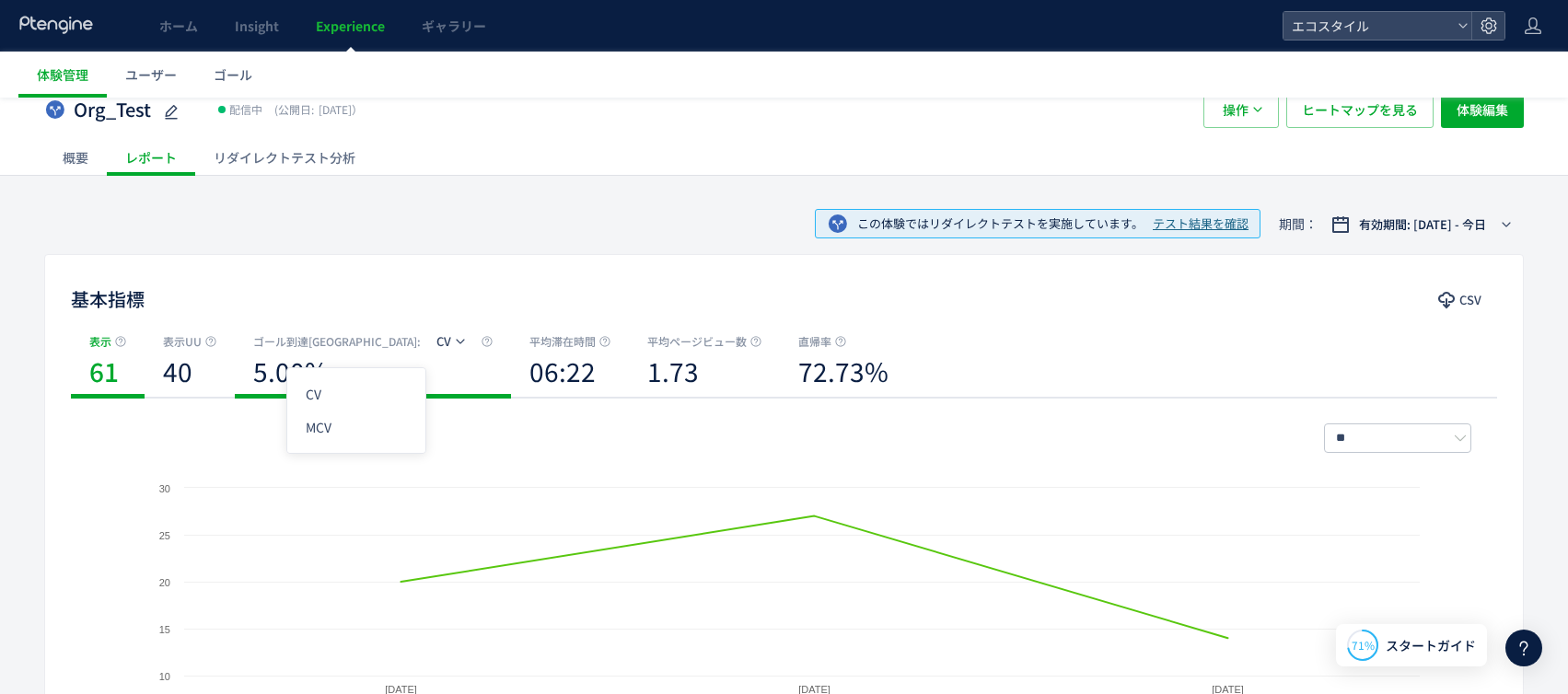 click on "CV" 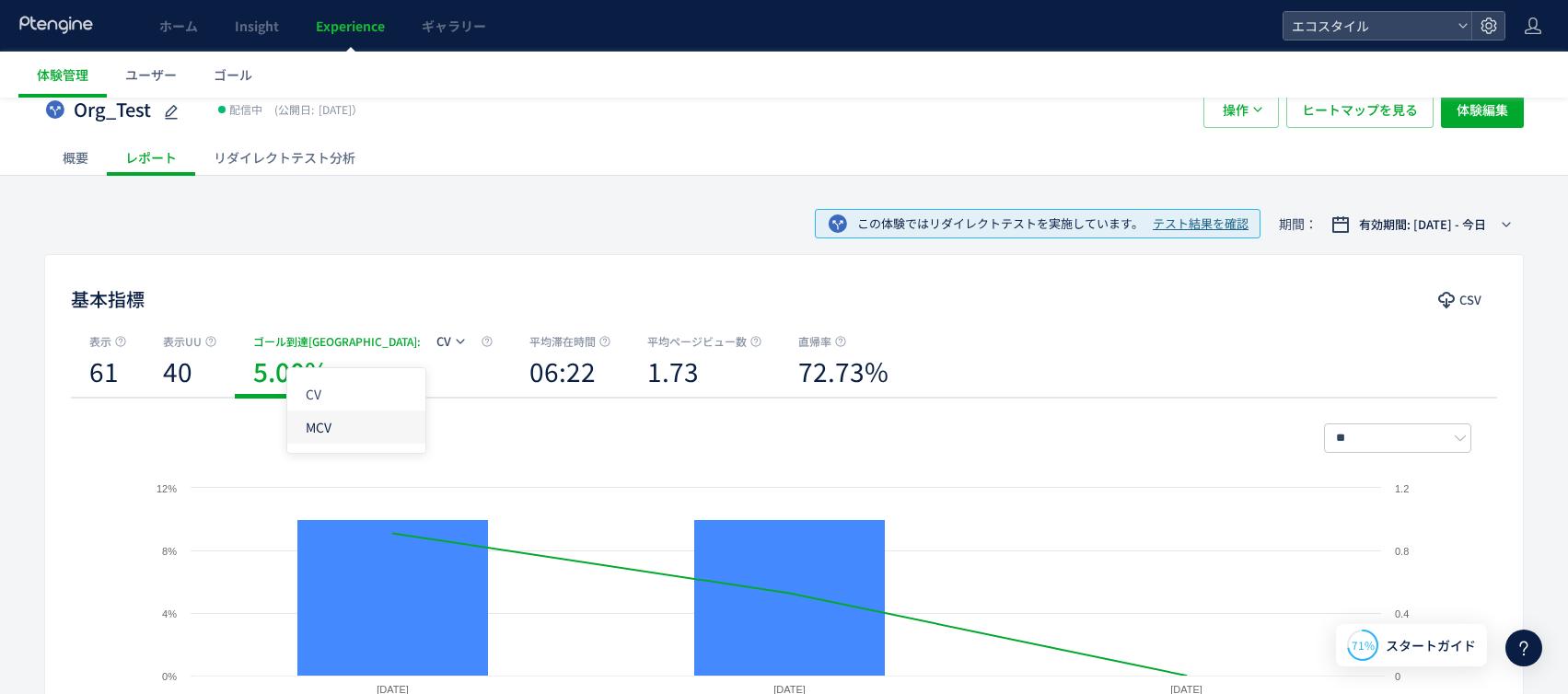 click on "MCV" 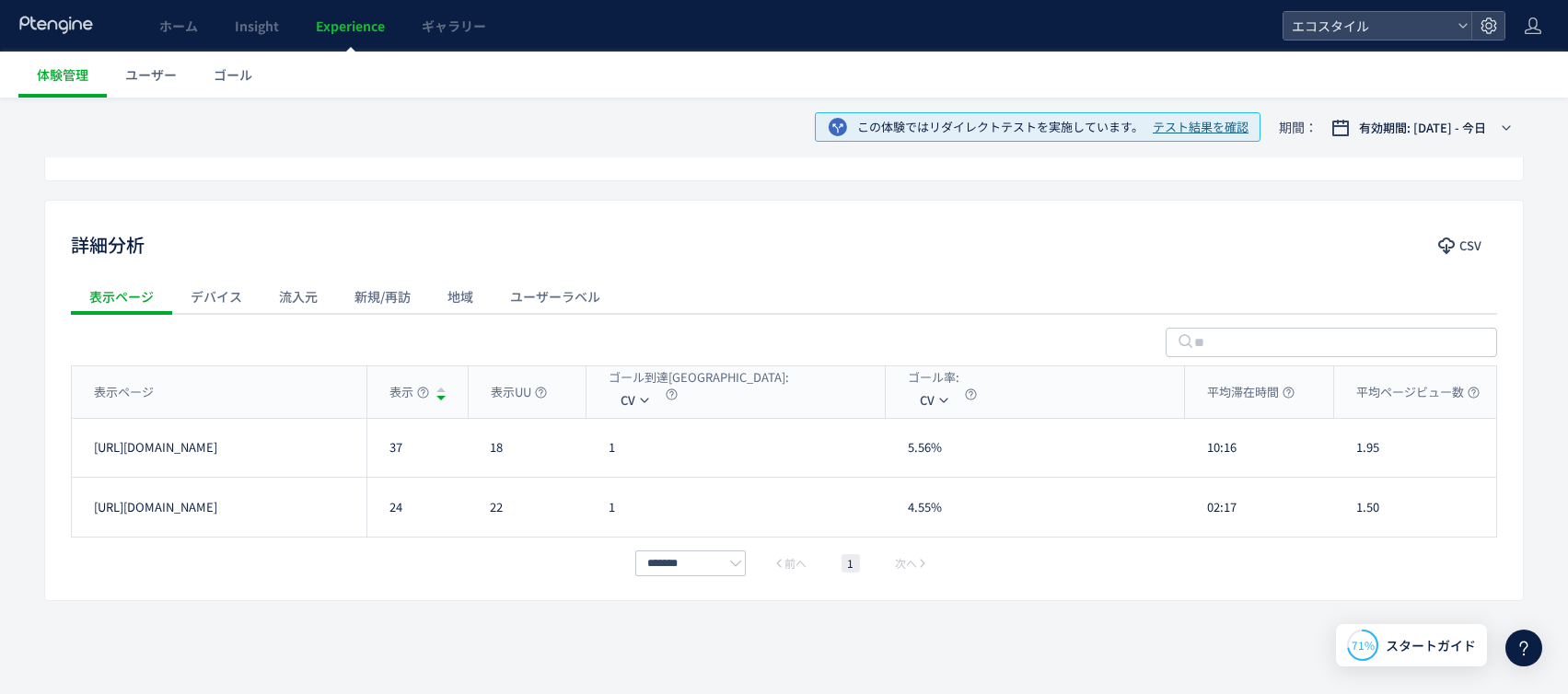 scroll, scrollTop: 0, scrollLeft: 0, axis: both 